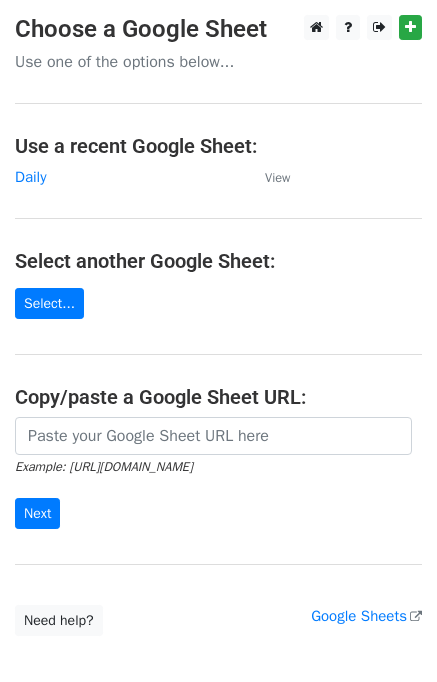 scroll, scrollTop: 0, scrollLeft: 0, axis: both 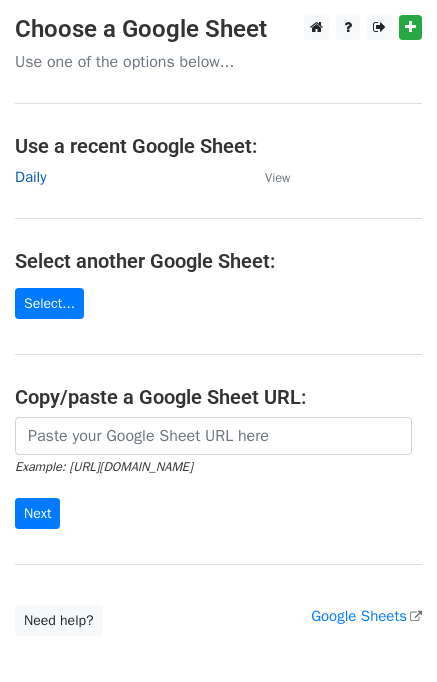 click on "Daily" at bounding box center [30, 177] 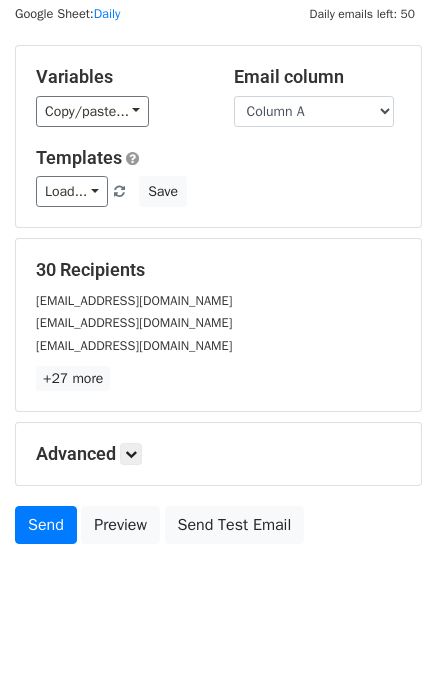 scroll, scrollTop: 92, scrollLeft: 0, axis: vertical 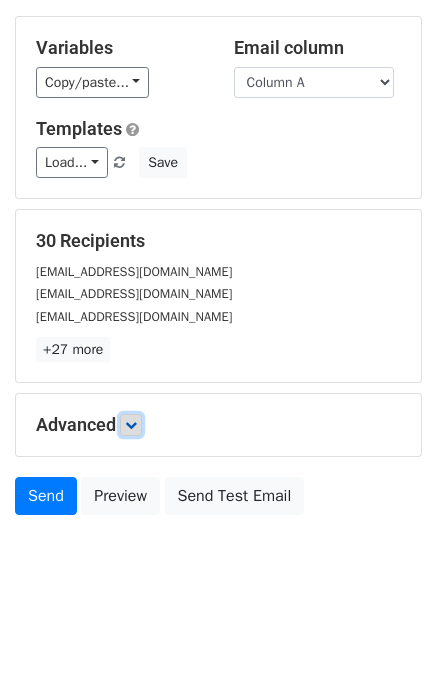 click at bounding box center [131, 425] 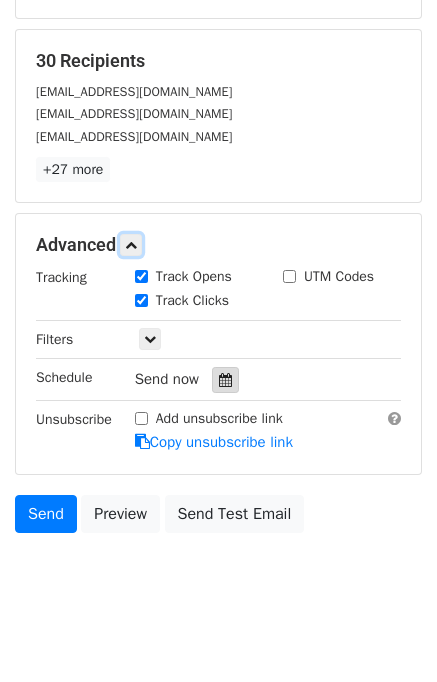 scroll, scrollTop: 275, scrollLeft: 0, axis: vertical 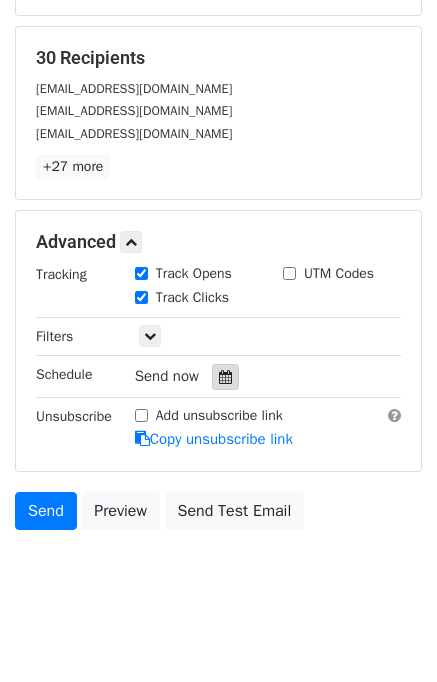 click at bounding box center [225, 377] 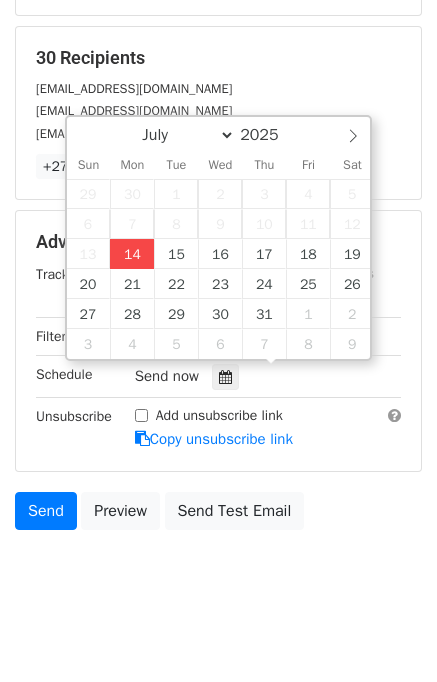type on "2025-07-14 12:00" 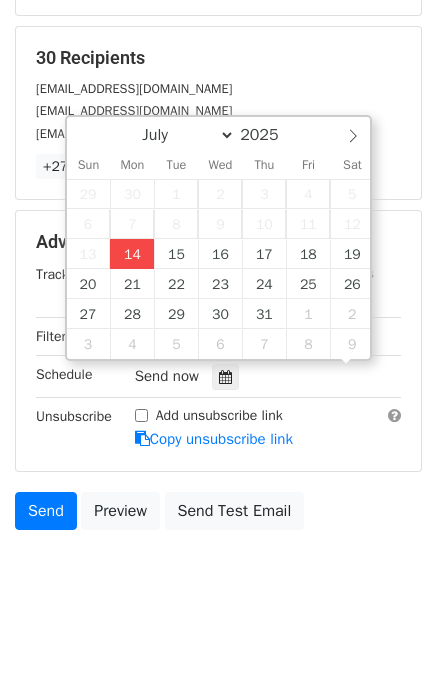 scroll, scrollTop: 0, scrollLeft: 0, axis: both 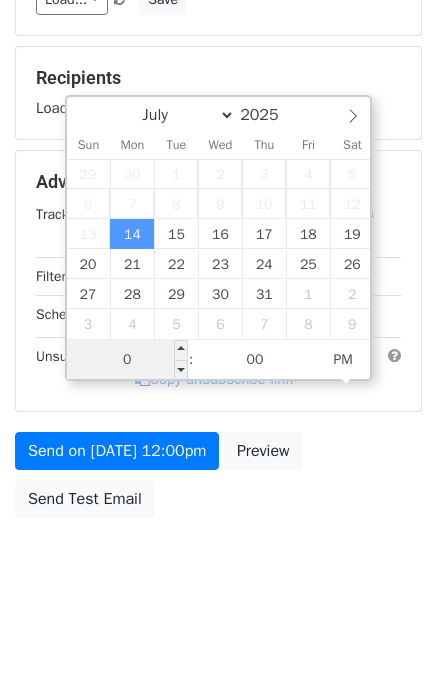 type on "01" 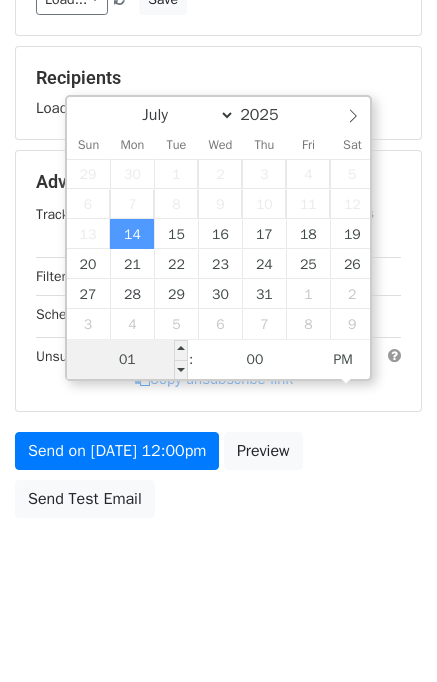 scroll, scrollTop: 275, scrollLeft: 0, axis: vertical 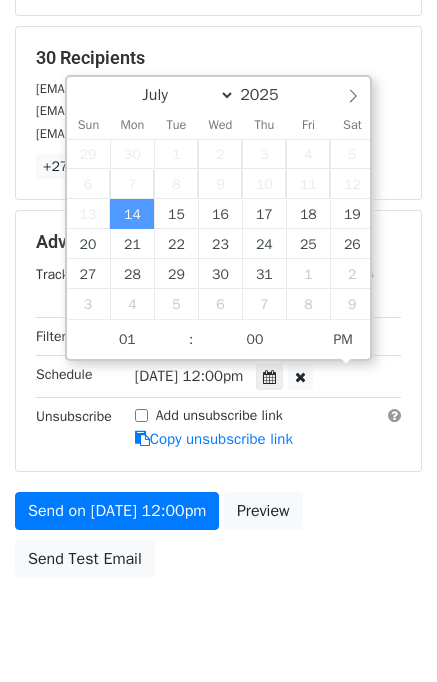 type on "2025-07-14 13:00" 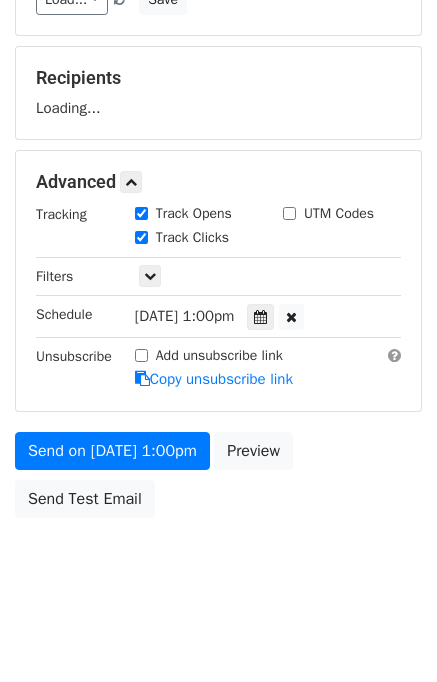 scroll, scrollTop: 275, scrollLeft: 0, axis: vertical 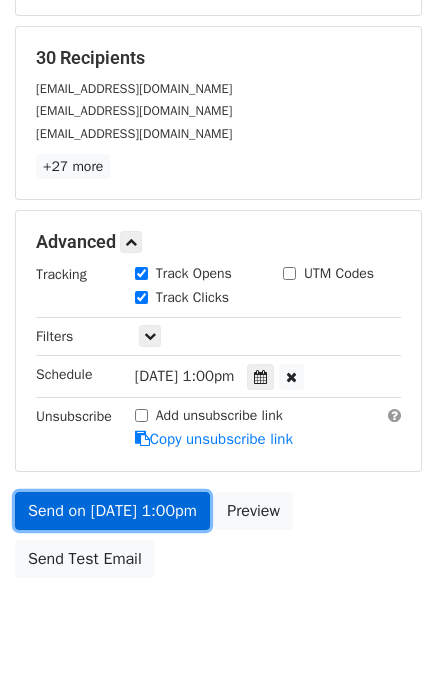 click on "Send on Jul 14 at 1:00pm" at bounding box center (112, 511) 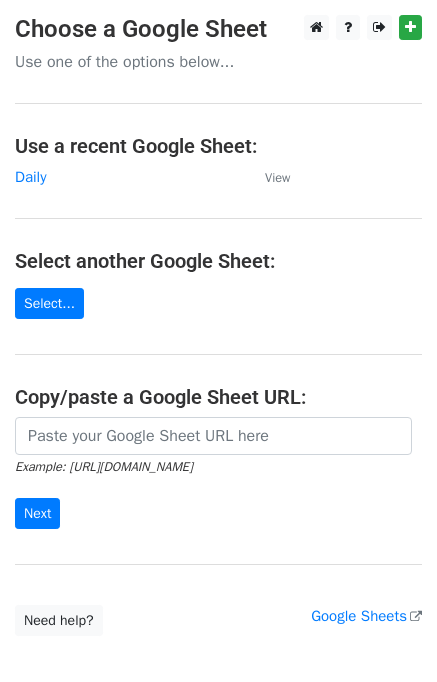 scroll, scrollTop: 0, scrollLeft: 0, axis: both 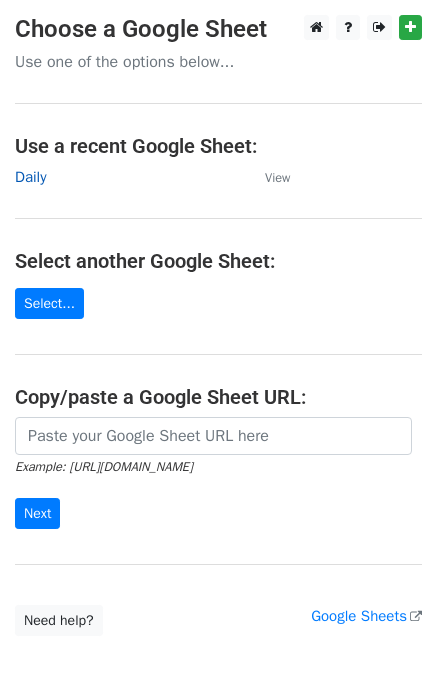 click on "Daily" at bounding box center [30, 177] 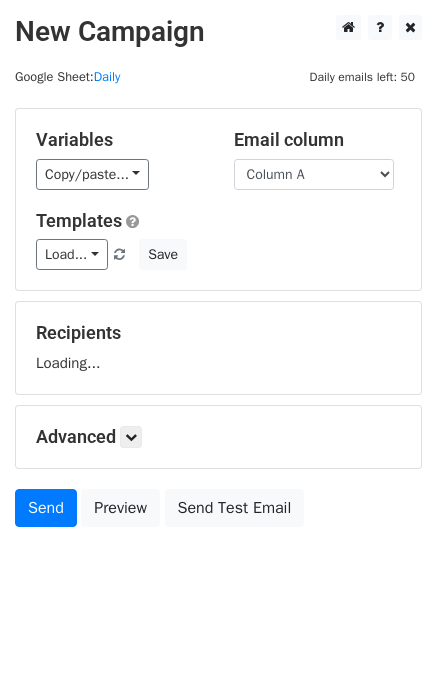 scroll, scrollTop: 0, scrollLeft: 0, axis: both 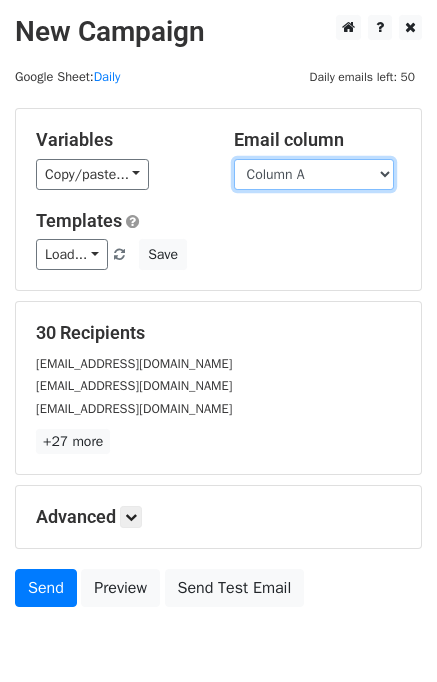 click on "Column A
Column B
Column C" at bounding box center [314, 174] 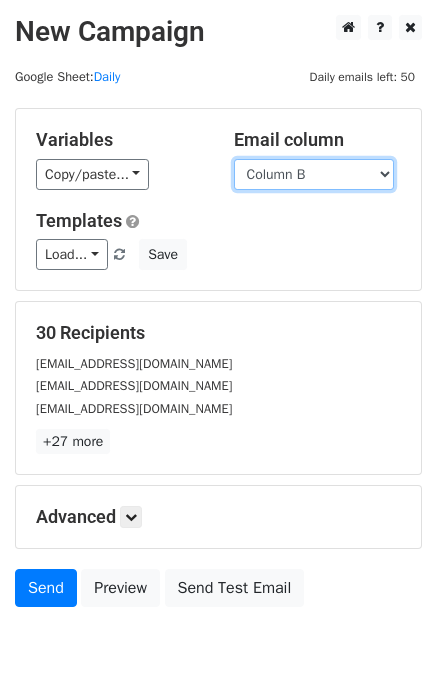 click on "Column A
Column B
Column C" at bounding box center [314, 174] 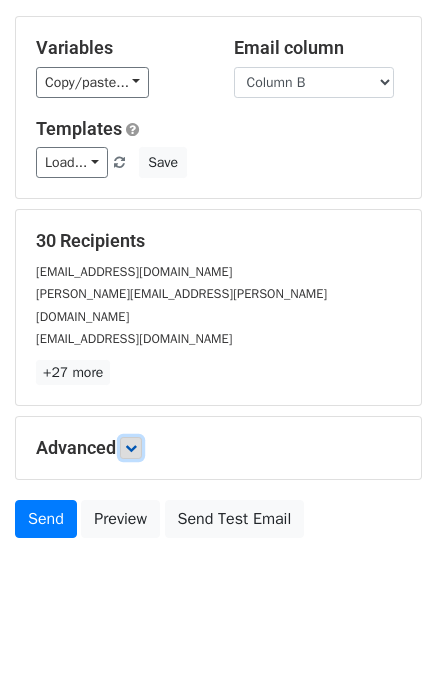 click at bounding box center (131, 448) 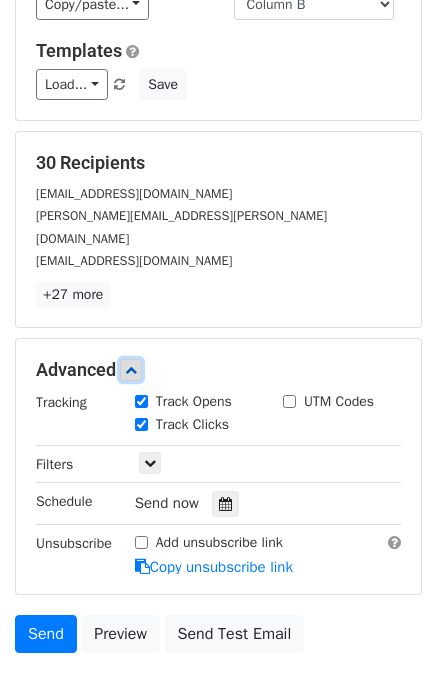 scroll, scrollTop: 261, scrollLeft: 0, axis: vertical 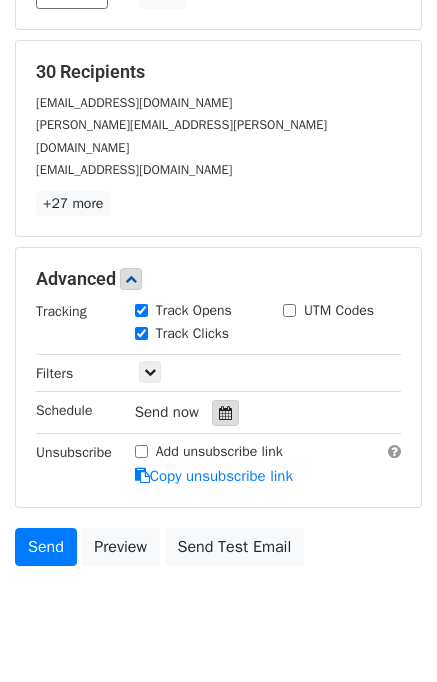 click at bounding box center [225, 413] 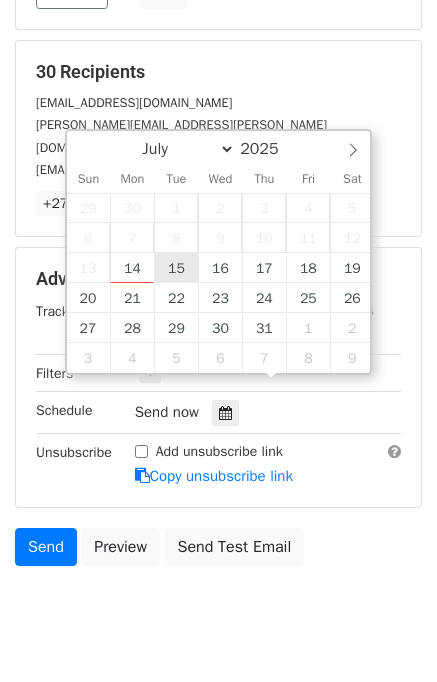 type on "2025-07-15 12:00" 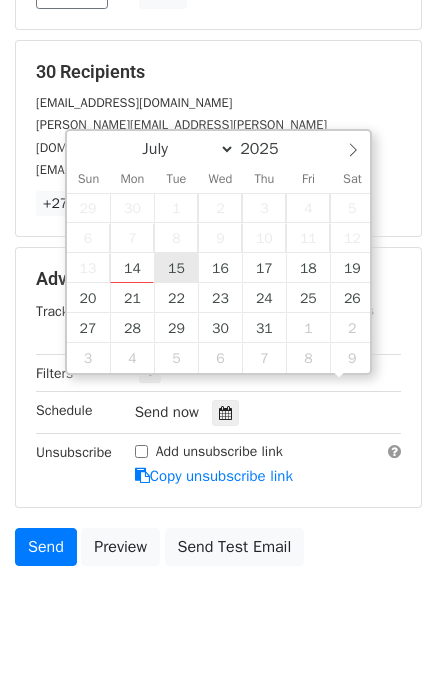 scroll, scrollTop: 0, scrollLeft: 0, axis: both 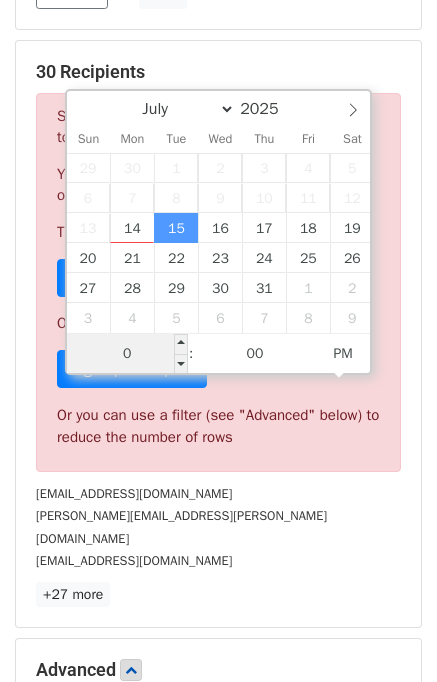 type on "02" 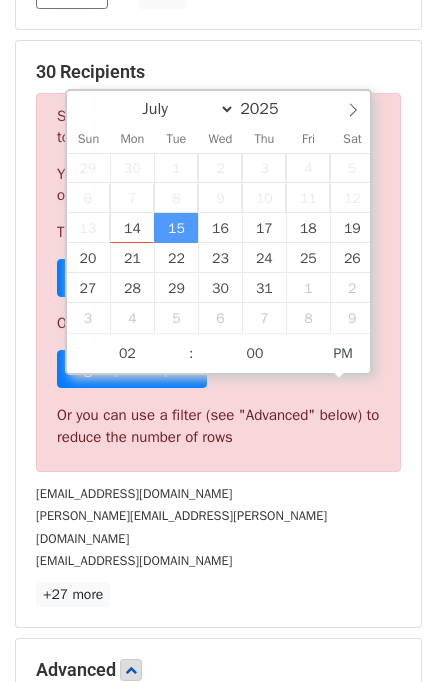 type on "2025-07-15 14:00" 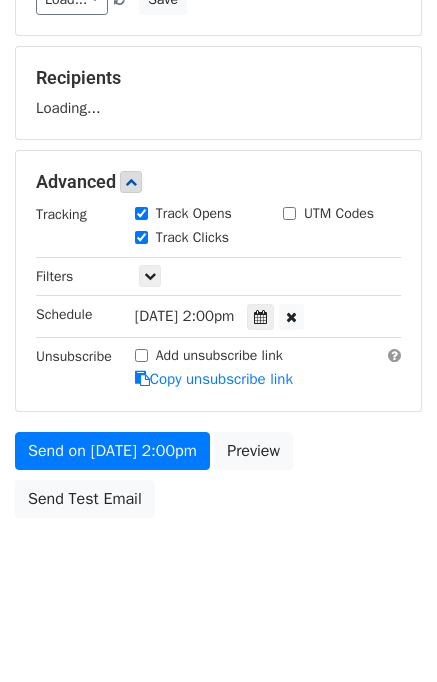 scroll, scrollTop: 261, scrollLeft: 0, axis: vertical 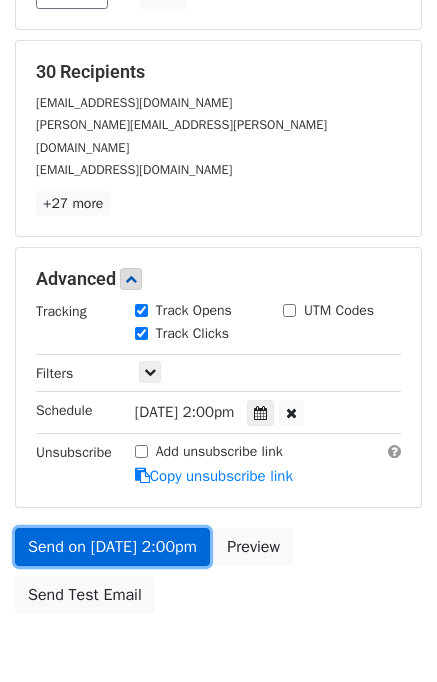 click on "Send on Jul 15 at 2:00pm" at bounding box center (112, 547) 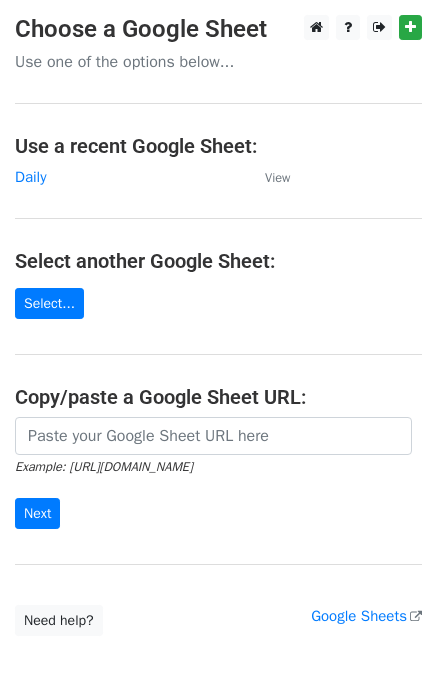 scroll, scrollTop: 0, scrollLeft: 0, axis: both 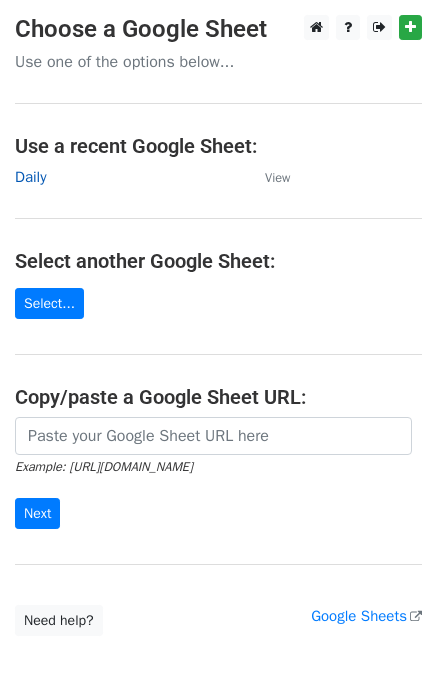 click on "Daily" at bounding box center [30, 177] 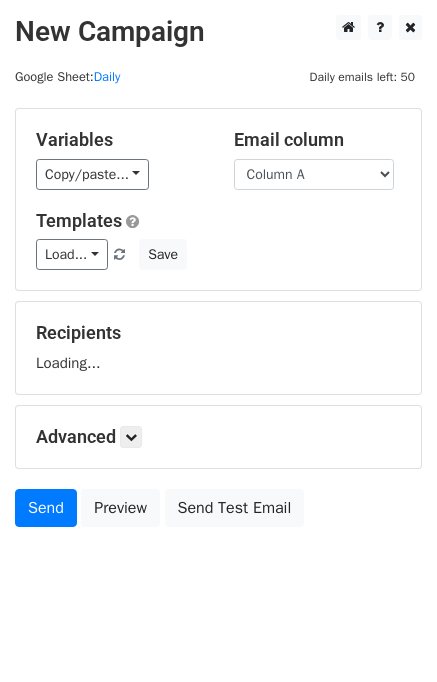 scroll, scrollTop: 0, scrollLeft: 0, axis: both 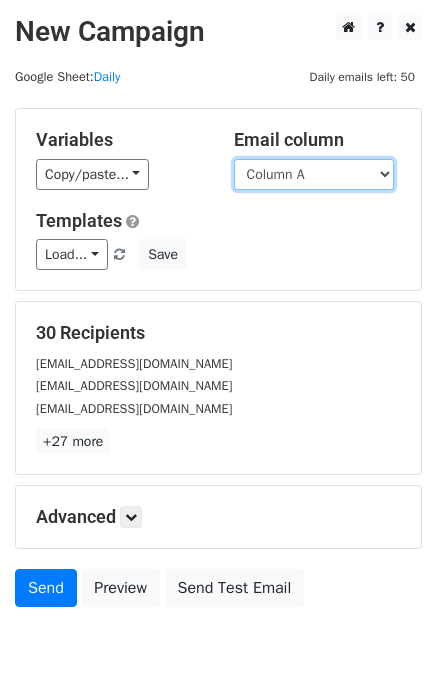 click on "Column A
Column B
Column C" at bounding box center [314, 174] 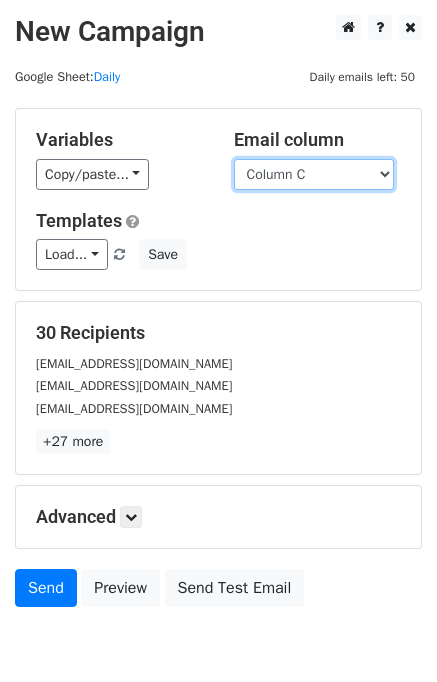 click on "Column A
Column B
Column C" at bounding box center [314, 174] 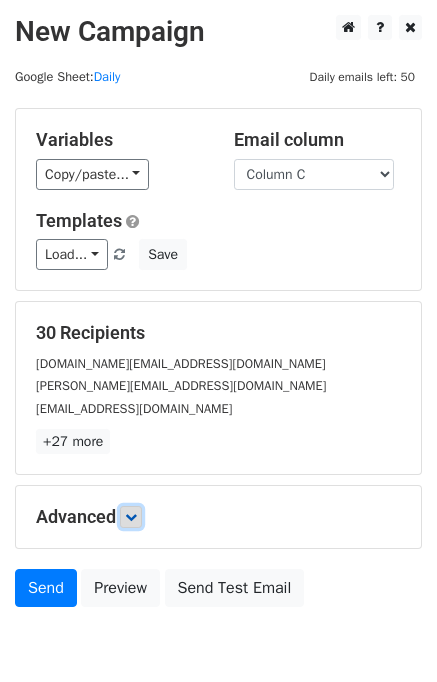 click at bounding box center (131, 517) 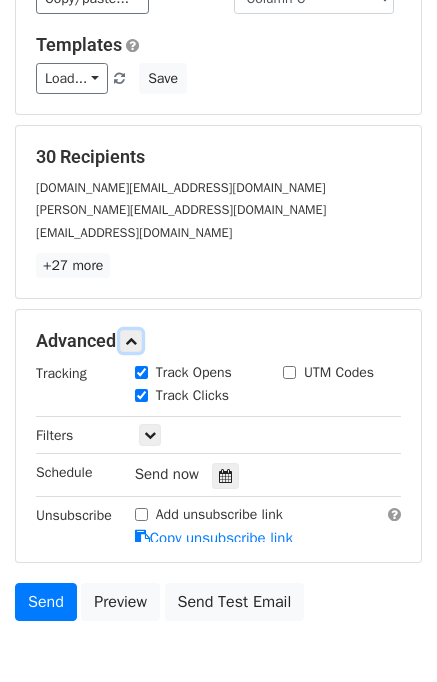 scroll, scrollTop: 276, scrollLeft: 0, axis: vertical 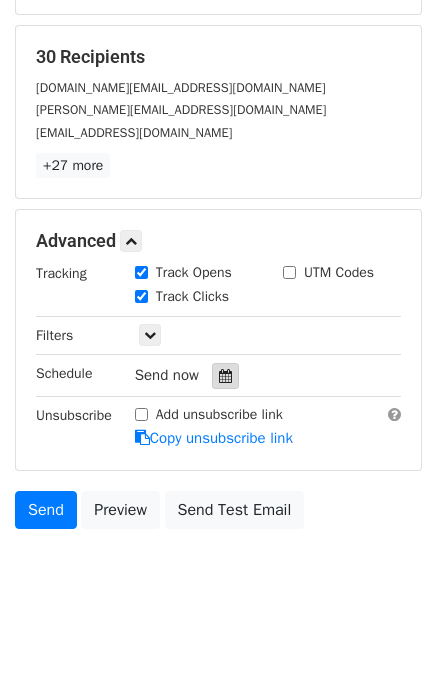 click at bounding box center (225, 376) 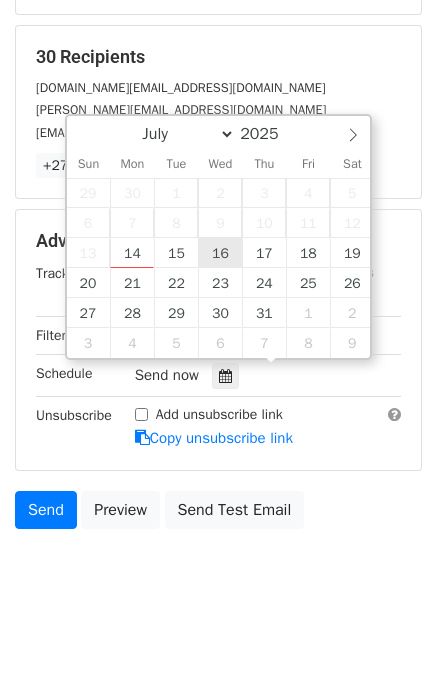 type on "2025-07-16 12:00" 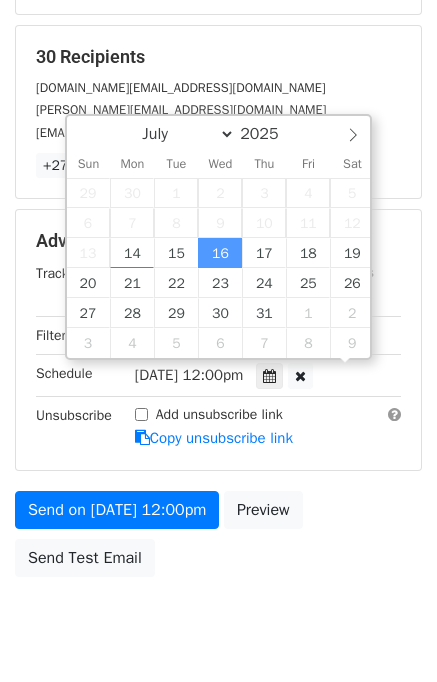scroll, scrollTop: 0, scrollLeft: 0, axis: both 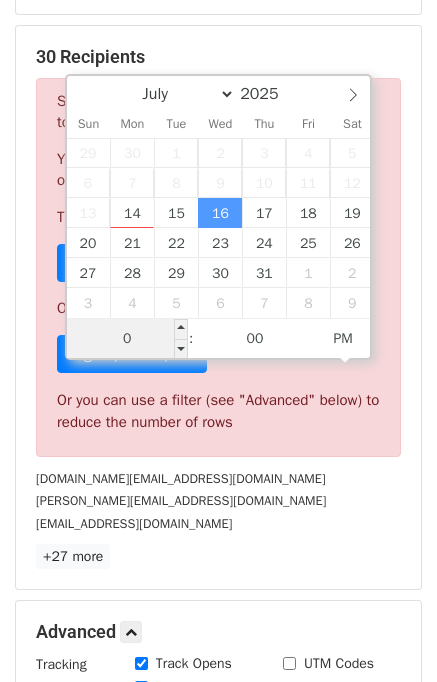 type on "03" 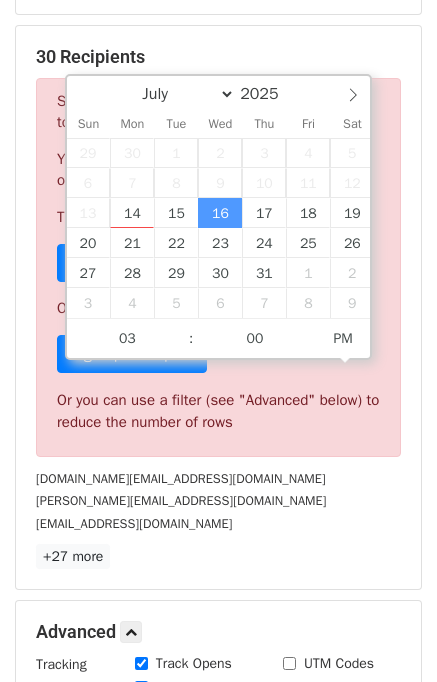 type on "2025-07-16 15:00" 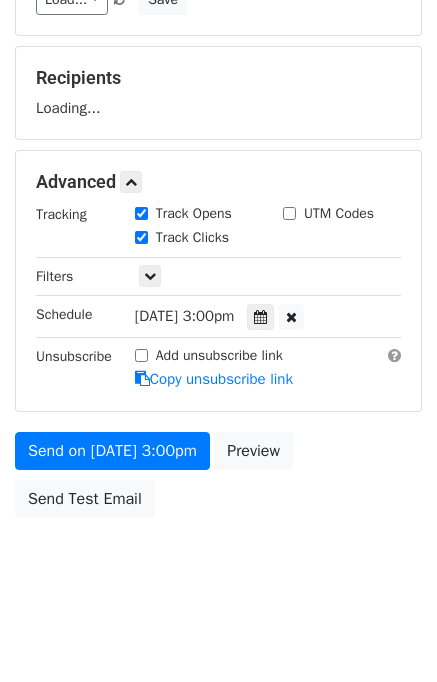 scroll, scrollTop: 276, scrollLeft: 0, axis: vertical 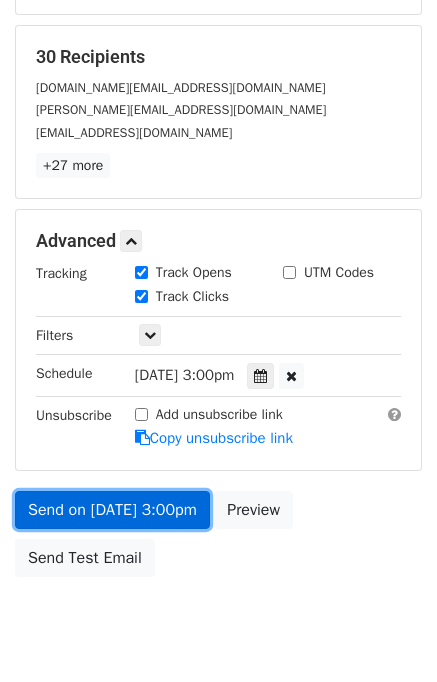 click on "Send on Jul 16 at 3:00pm" at bounding box center (112, 510) 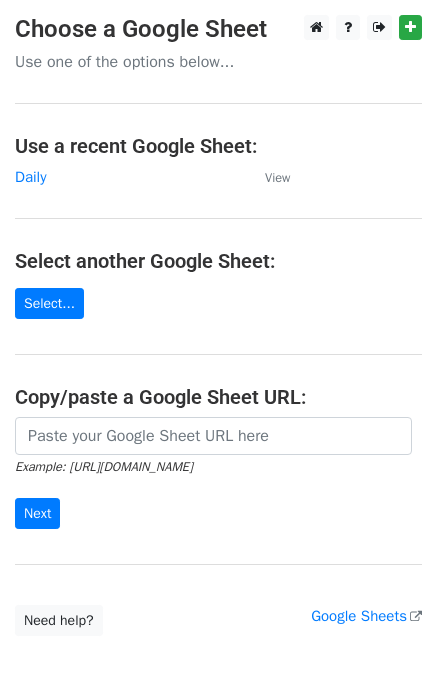 scroll, scrollTop: 0, scrollLeft: 0, axis: both 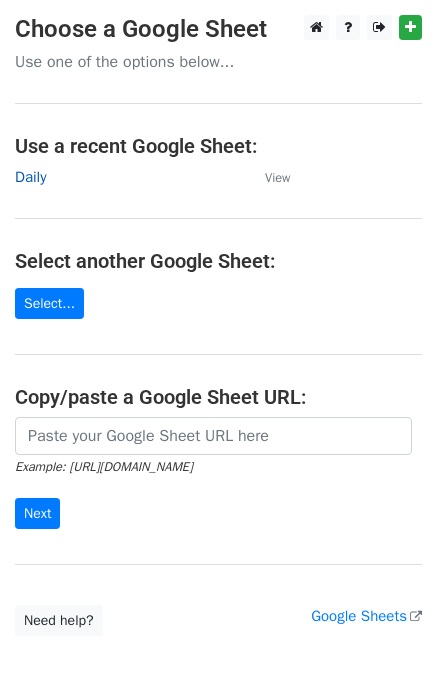 click on "Daily" at bounding box center [30, 177] 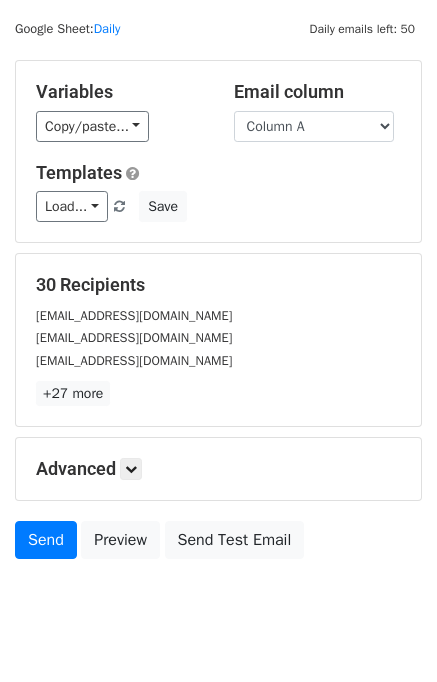 scroll, scrollTop: 92, scrollLeft: 0, axis: vertical 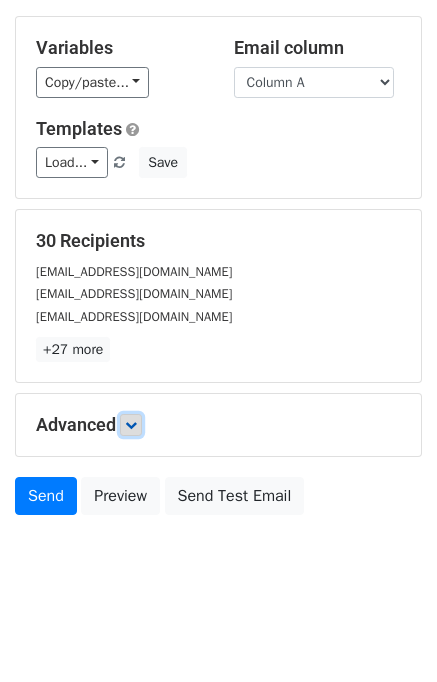 click at bounding box center (131, 425) 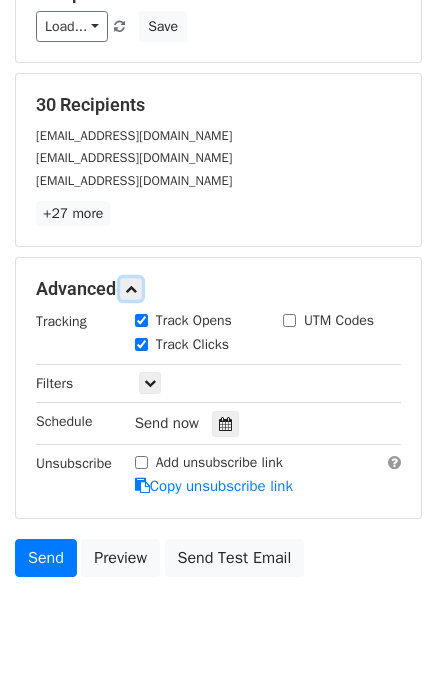 scroll, scrollTop: 288, scrollLeft: 0, axis: vertical 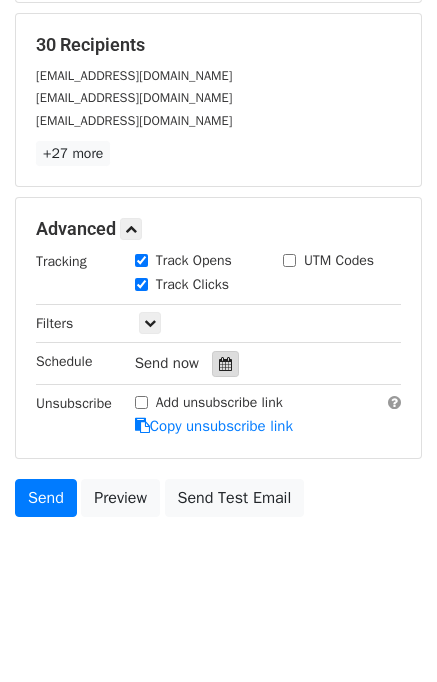 click at bounding box center (225, 364) 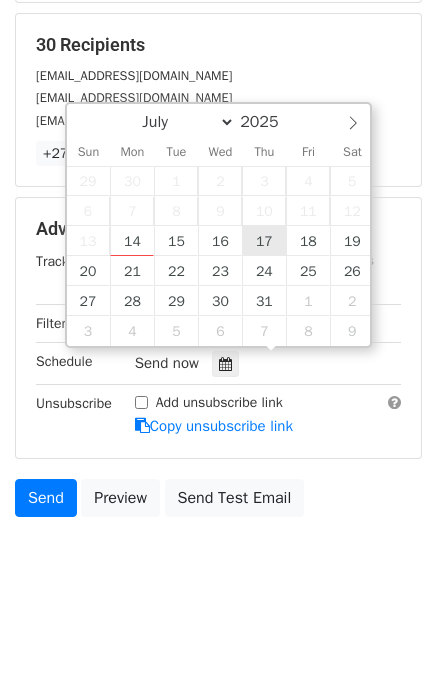 type on "2025-07-17 12:00" 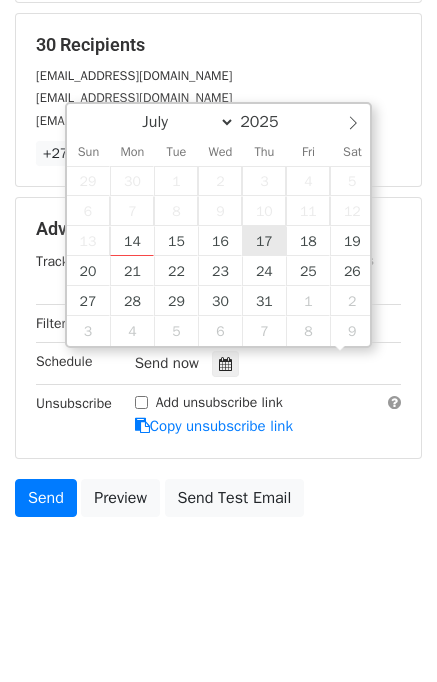 scroll, scrollTop: 0, scrollLeft: 0, axis: both 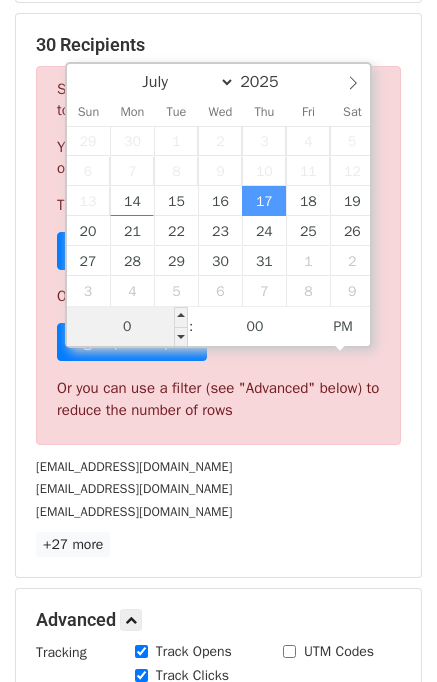 type on "04" 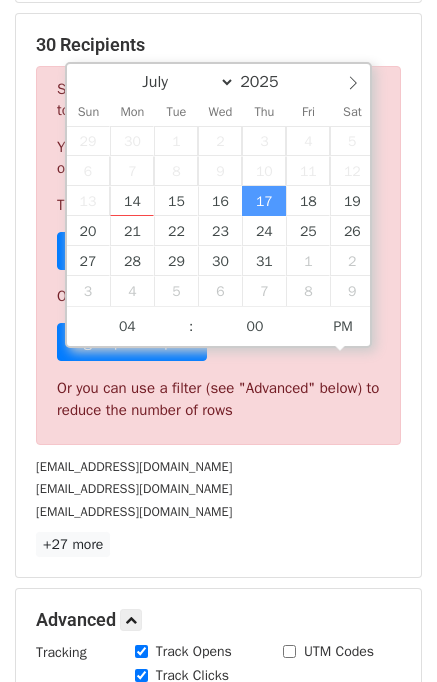 type on "2025-07-17 16:00" 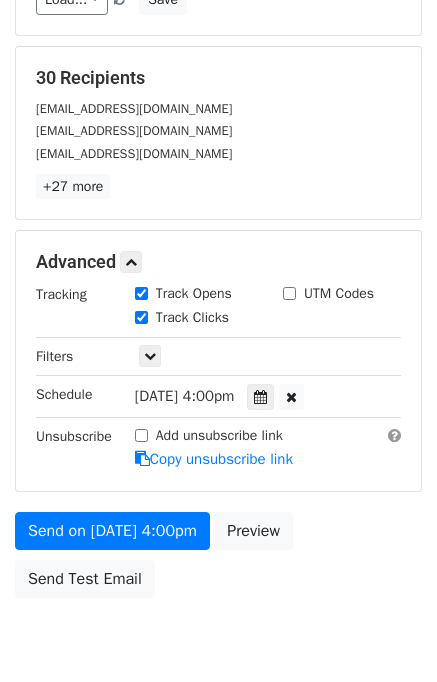 scroll, scrollTop: 288, scrollLeft: 0, axis: vertical 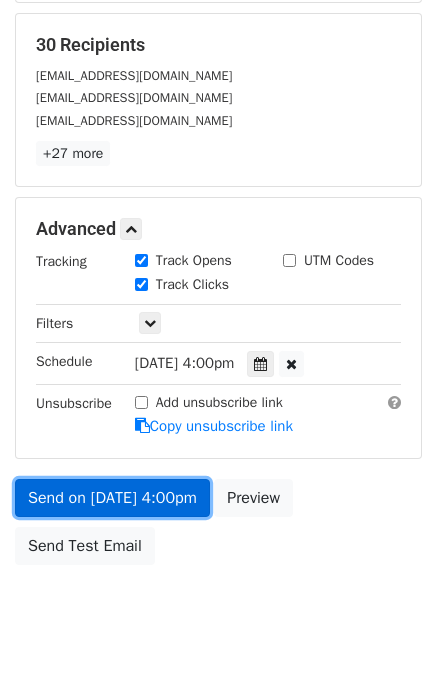 click on "Send on Jul 17 at 4:00pm" at bounding box center (112, 498) 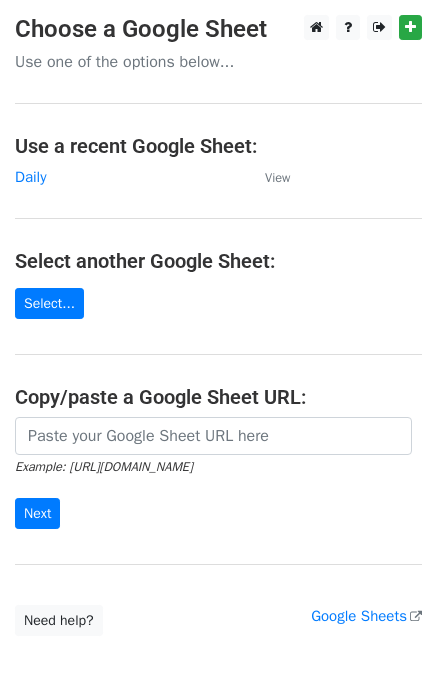 scroll, scrollTop: 0, scrollLeft: 0, axis: both 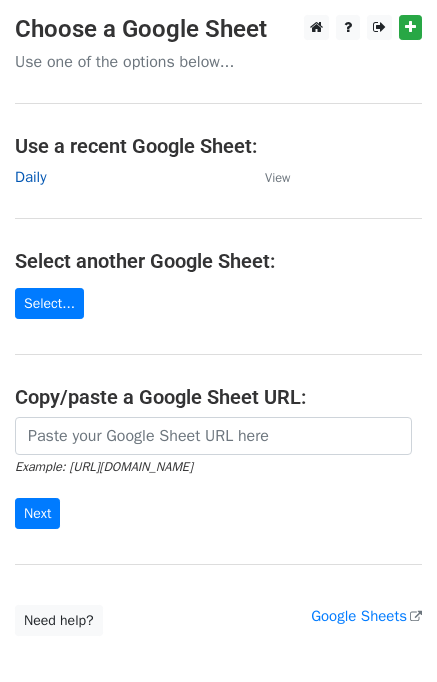 click on "Daily" at bounding box center [30, 177] 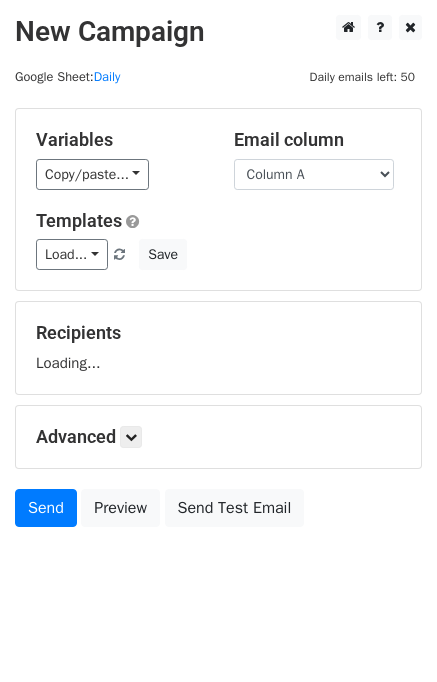 scroll, scrollTop: 0, scrollLeft: 0, axis: both 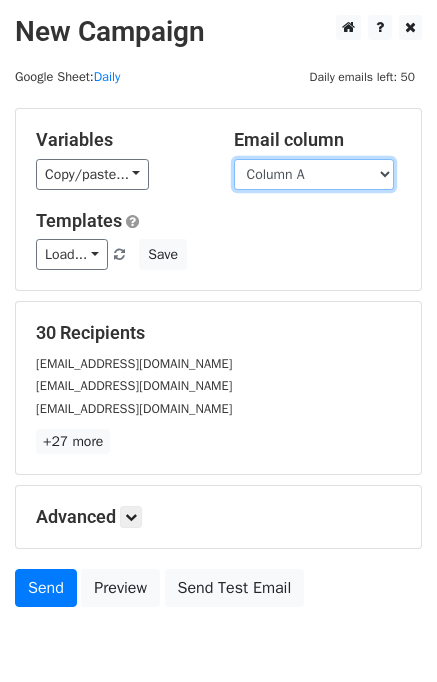 click on "Column A
Column B
Column C" at bounding box center (314, 174) 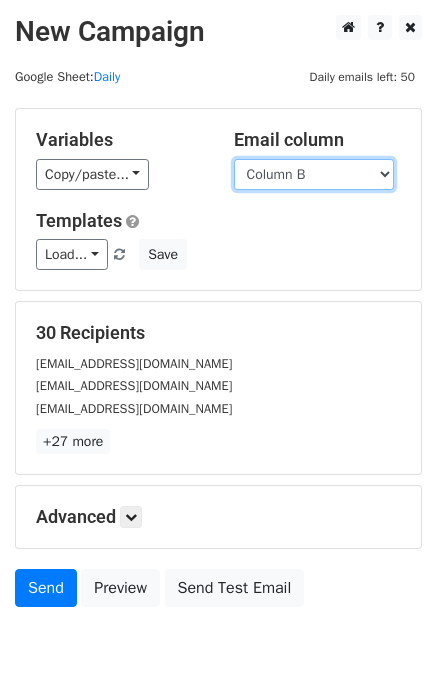 click on "Column A
Column B
Column C" at bounding box center [314, 174] 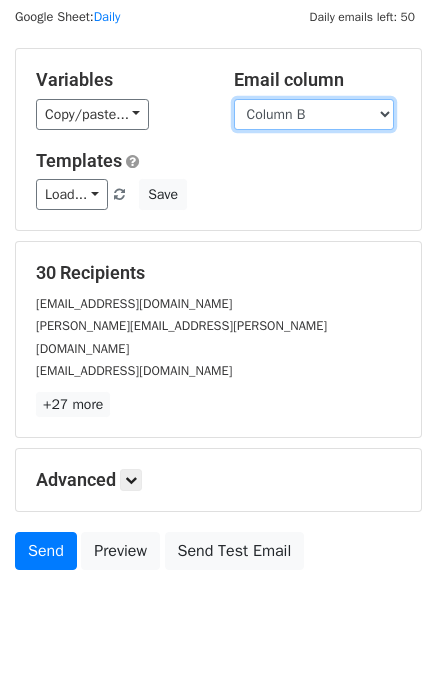 scroll, scrollTop: 92, scrollLeft: 0, axis: vertical 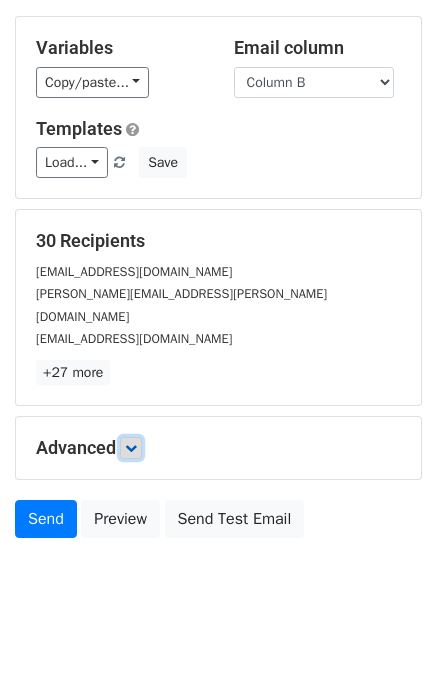 click at bounding box center (131, 448) 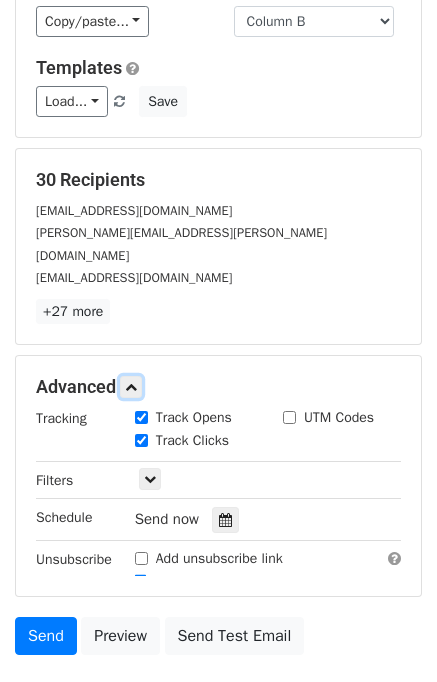 scroll, scrollTop: 251, scrollLeft: 0, axis: vertical 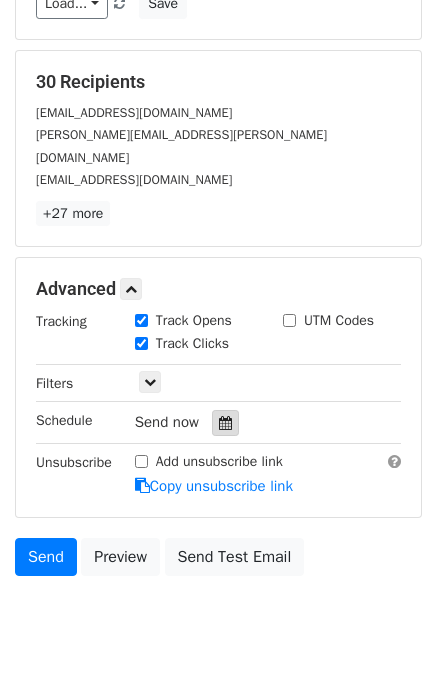 click at bounding box center (225, 423) 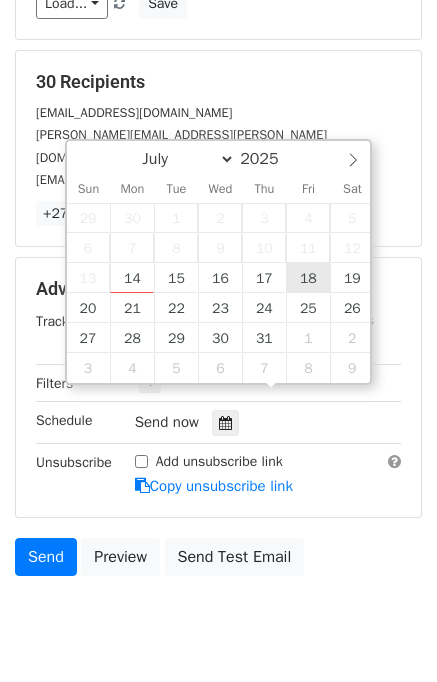 type on "2025-07-18 12:00" 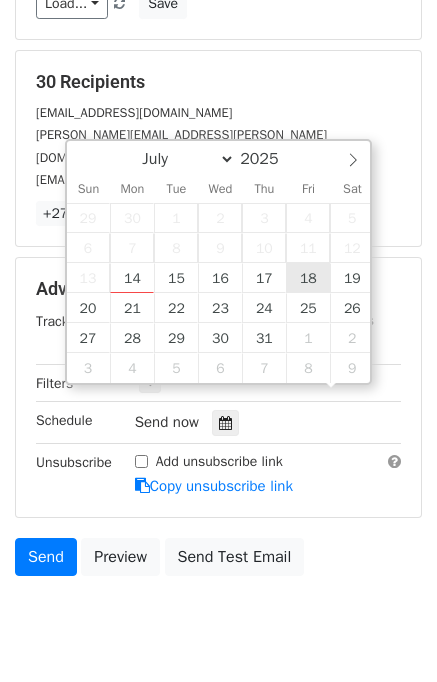 scroll, scrollTop: 0, scrollLeft: 0, axis: both 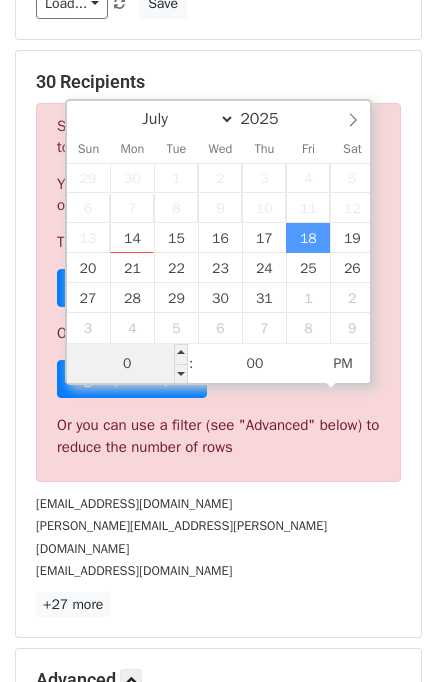 type on "05" 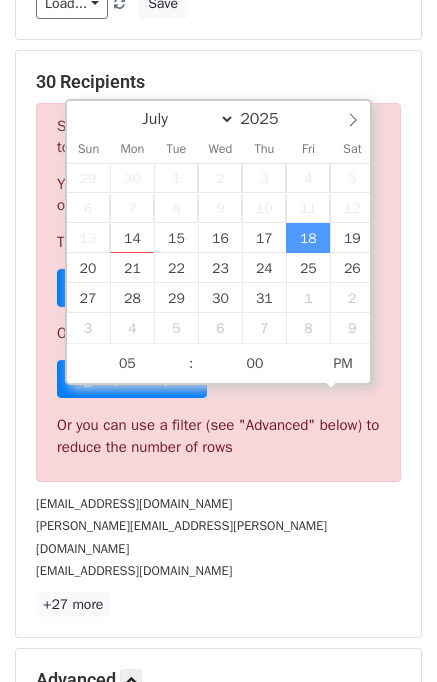 type on "2025-07-18 17:00" 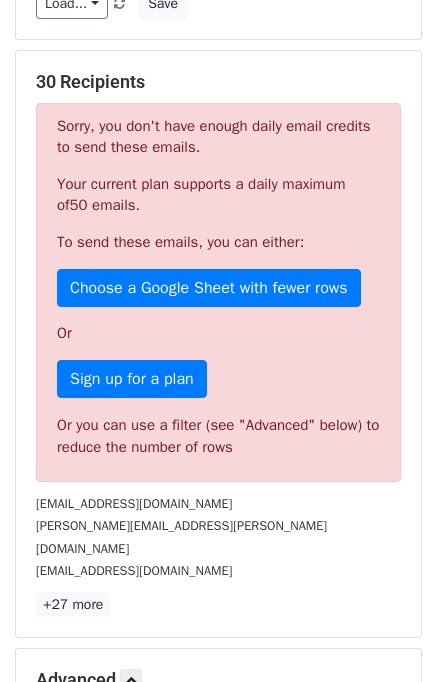 click on "30 Recipients
Sorry, you don't have enough daily email credits to send these emails.
Your current plan supports a daily maximum of  50 emails .
To send these emails, you can either:
Choose a Google Sheet with fewer rows
Or
Sign up for a plan
Or you can use a filter (see "Advanced" below) to reduce the number of rows
service@hotsauce.com
daniel.hickerson@gmail.com
info@theheightslife.com
+27 more
30 Recipients
×
service@hotsauce.com
daniel.hickerson@gmail.com
info@theheightslife.com
profeshermyguad@gmail.com
bruce@tassie.org
librarian@shakespeareoxfordlibrary.org
wboyle@tiac.net
membership@shakespeareoxfordlibrary.org
identification@panamainsects.org
mscriver@3rivers.net
admin@eyamchurch.org
mtramo@post.harvard.edu
garrettmickley@pm.me
carversmiles@yahoo.com
lagranjadebitxos@gmail.com
csblagden@gmail.com
damir@zip.com.au" at bounding box center [218, 344] 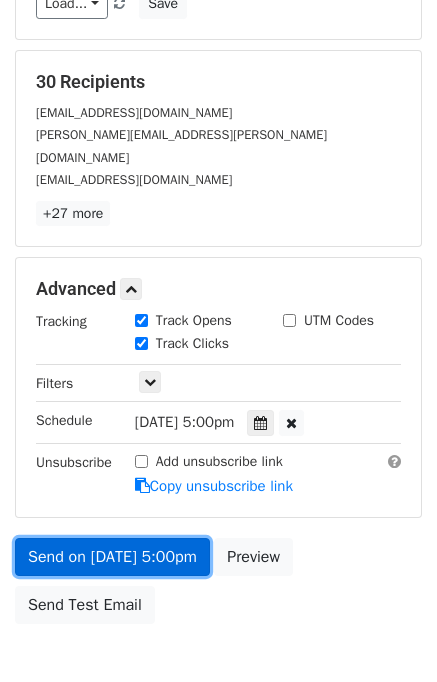 click on "Send on Jul 18 at 5:00pm" at bounding box center [112, 557] 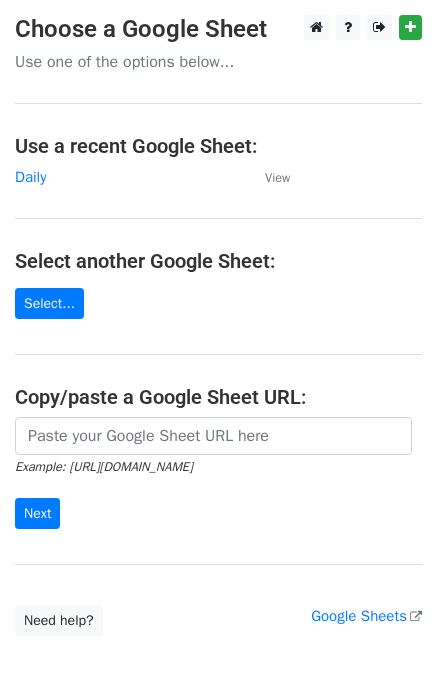 scroll, scrollTop: 0, scrollLeft: 0, axis: both 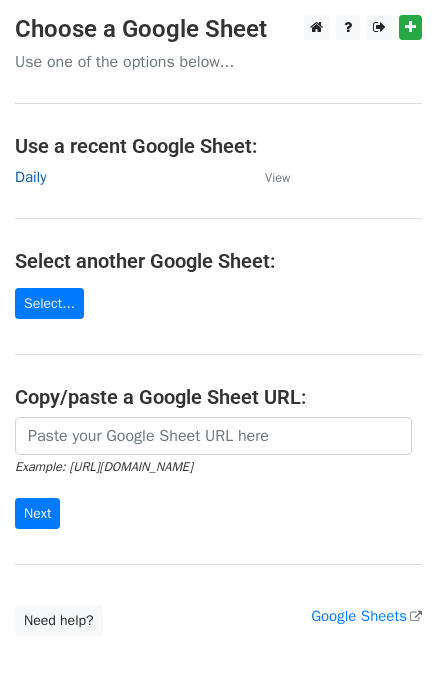 click on "Daily" at bounding box center [30, 177] 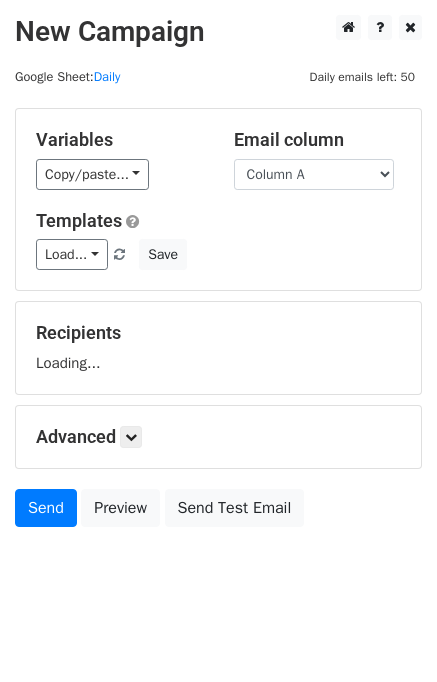 scroll, scrollTop: 0, scrollLeft: 0, axis: both 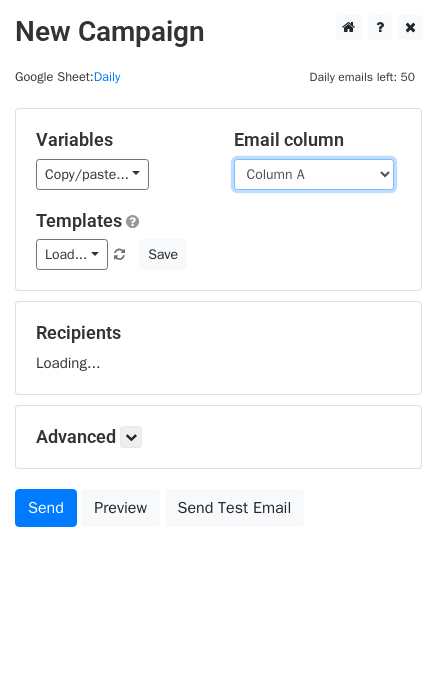 click on "Column A
Column B
Column C" at bounding box center [314, 174] 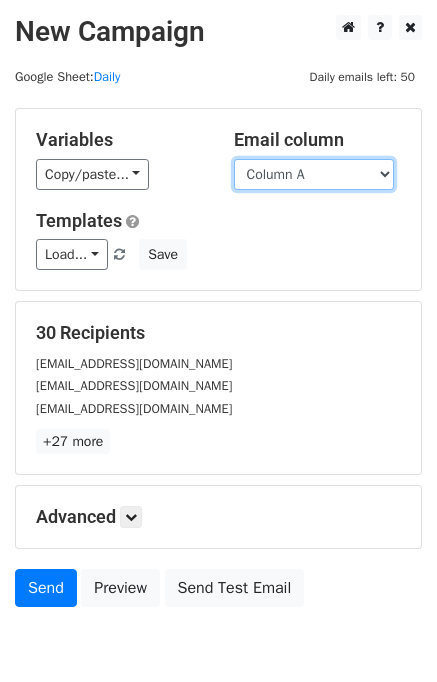 drag, startPoint x: 324, startPoint y: 168, endPoint x: 321, endPoint y: 178, distance: 10.440307 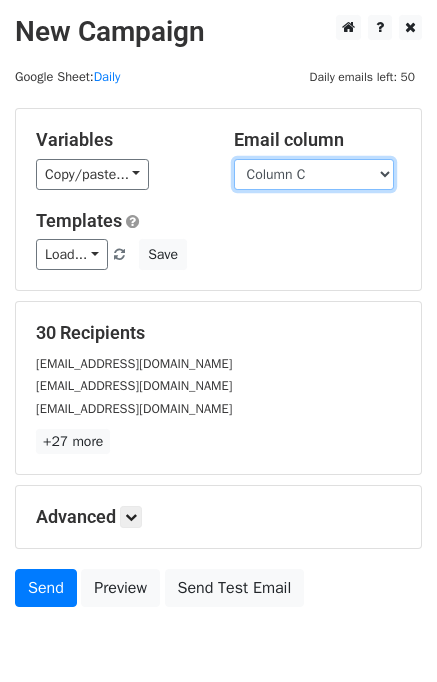 click on "Column A
Column B
Column C" at bounding box center [314, 174] 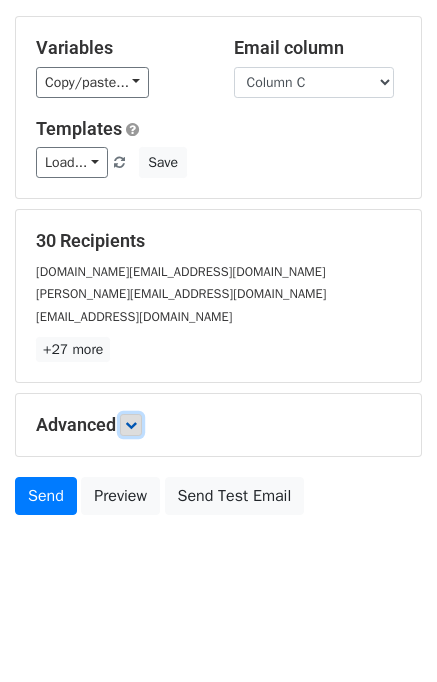 click at bounding box center [131, 425] 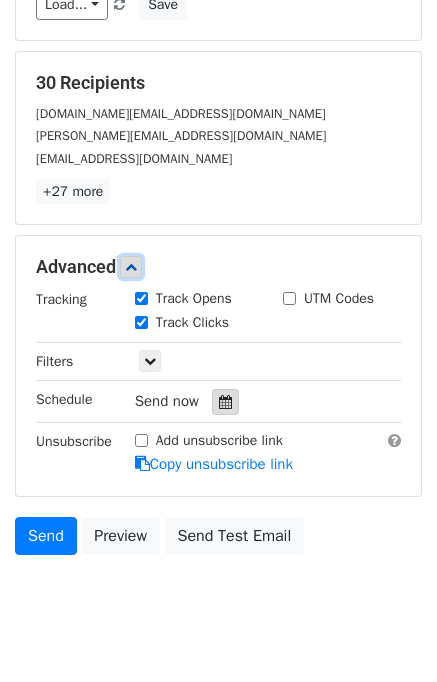 scroll, scrollTop: 252, scrollLeft: 0, axis: vertical 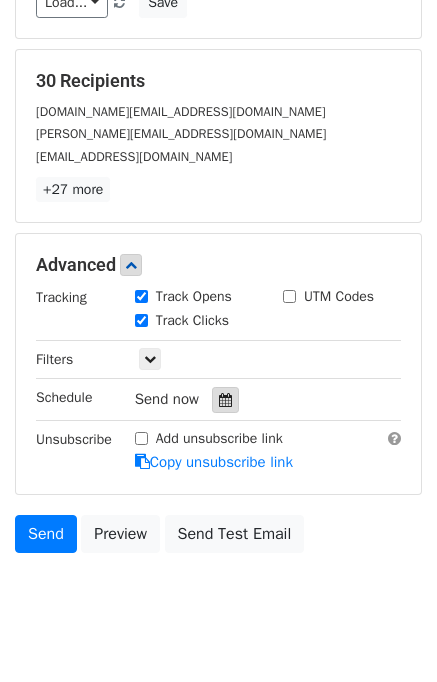 click at bounding box center [225, 400] 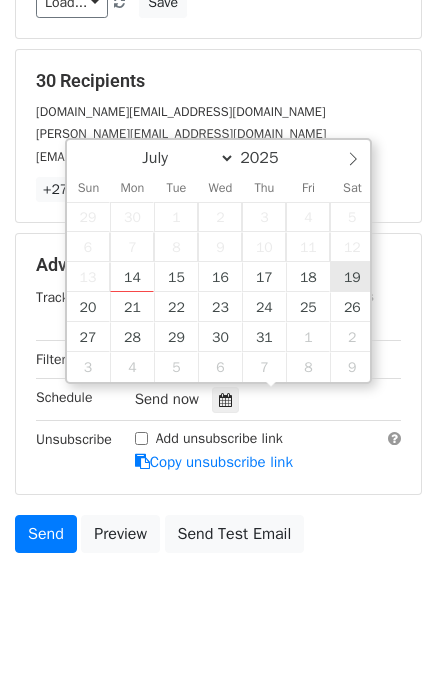 type on "[DATE] 12:00" 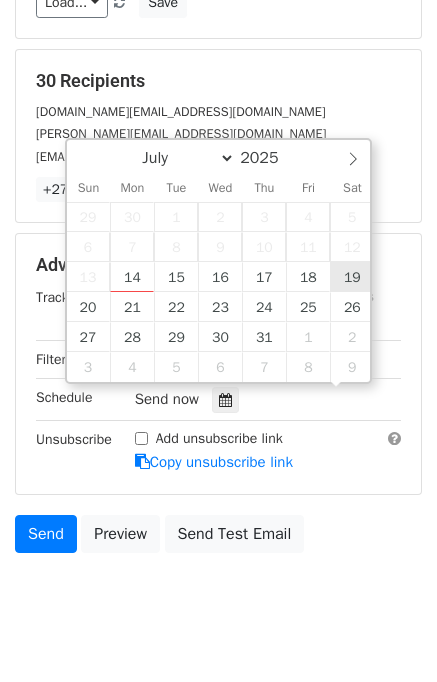 scroll, scrollTop: 0, scrollLeft: 0, axis: both 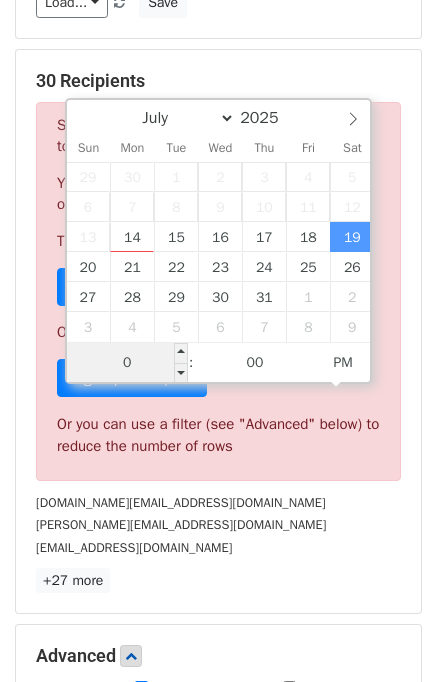 type on "06" 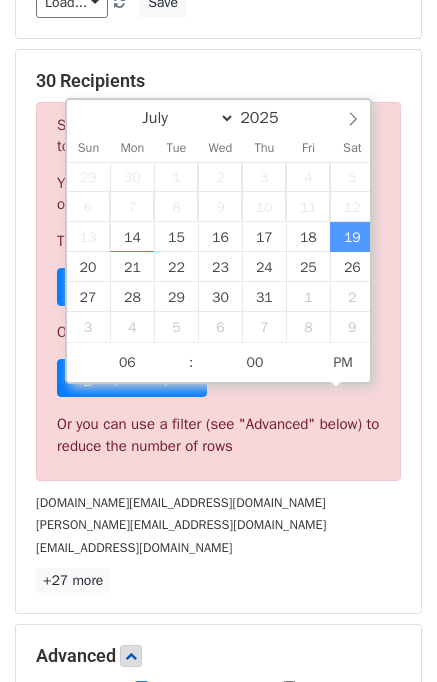 type on "[DATE] 18:00" 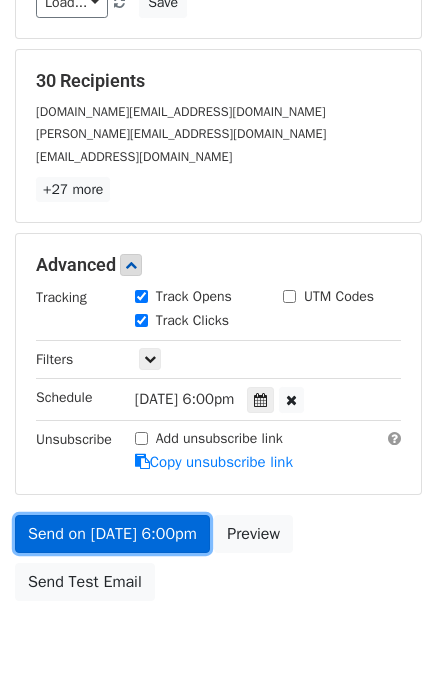 click on "Send on [DATE] 6:00pm" at bounding box center (112, 534) 